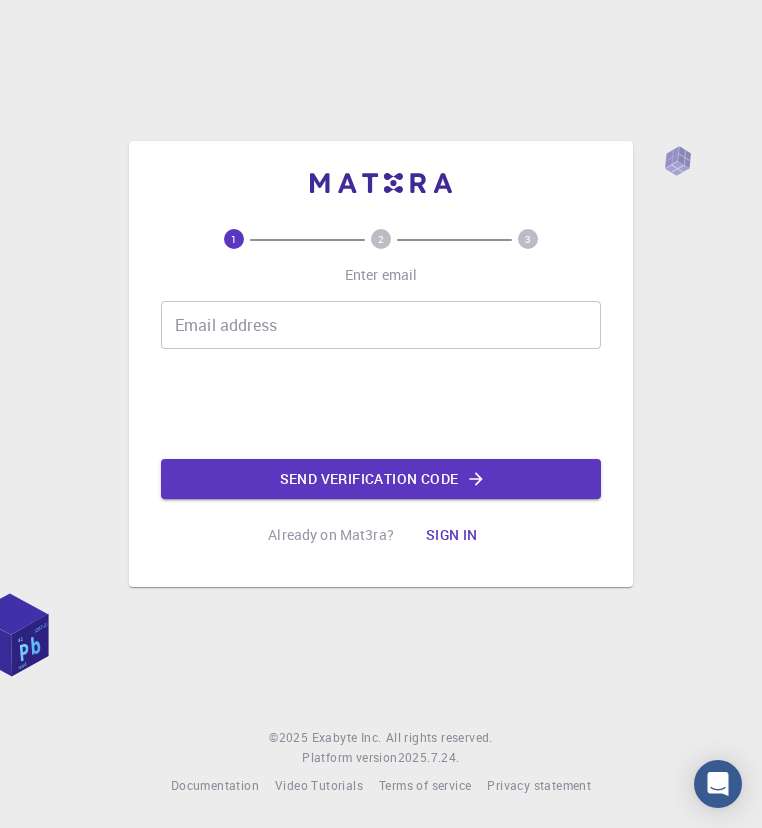 scroll, scrollTop: 0, scrollLeft: 0, axis: both 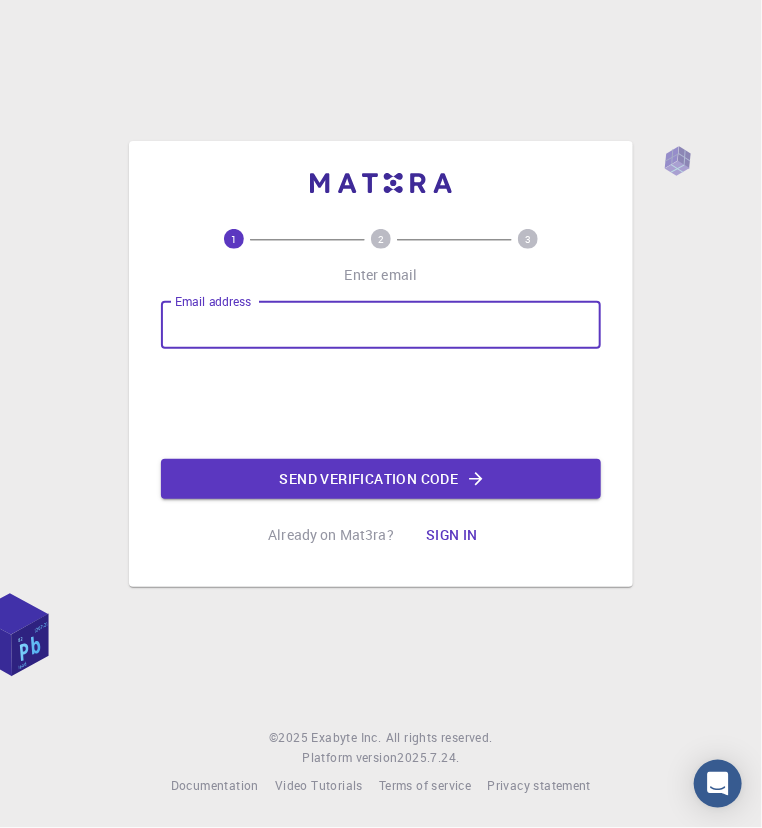 click on "Email address" at bounding box center (381, 325) 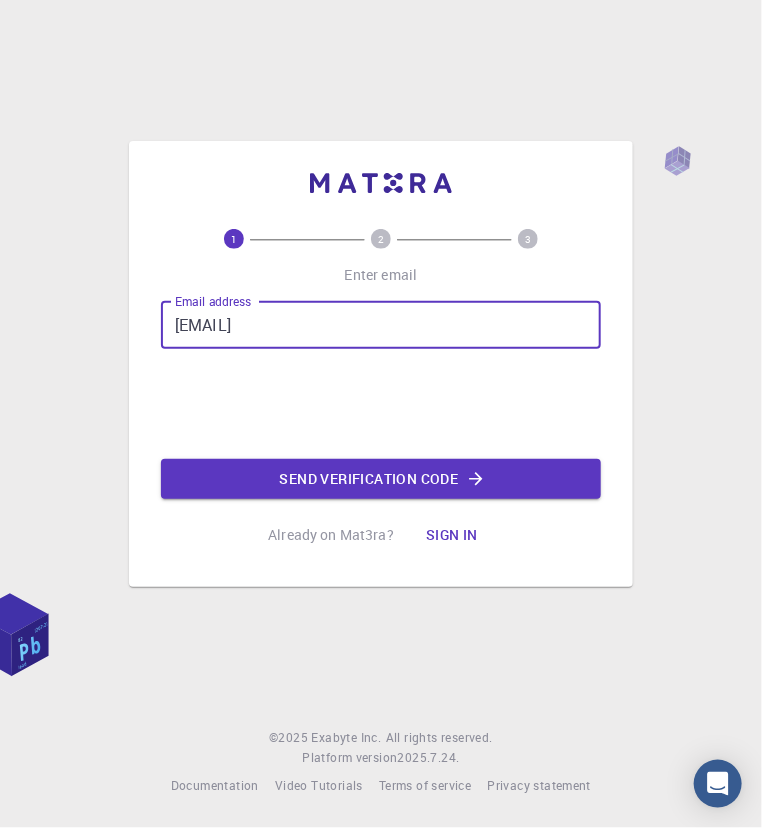 type on "agastimur93@gmail.com" 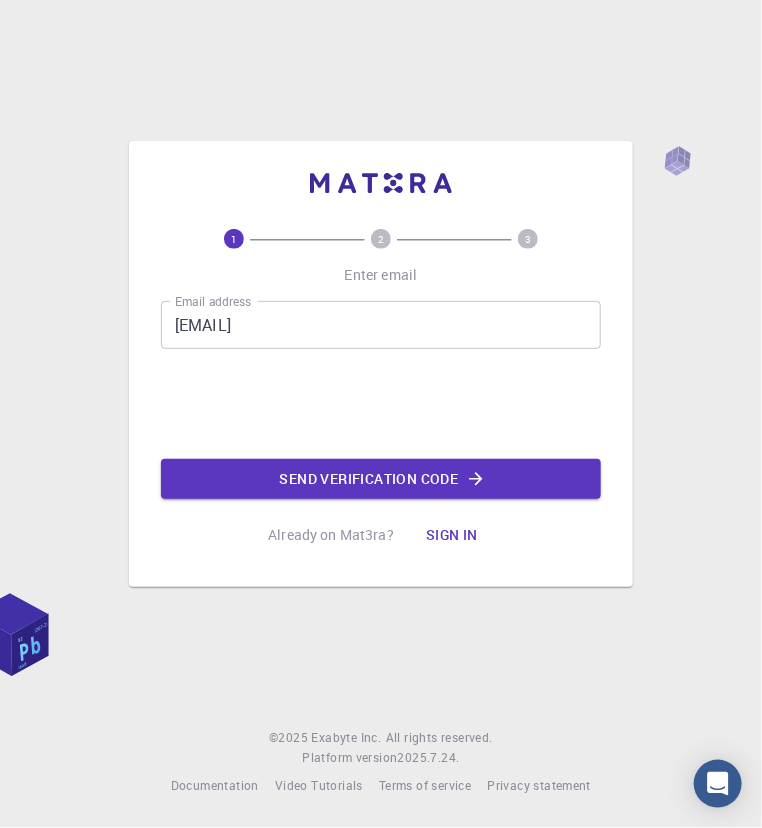 click on "Send verification code" 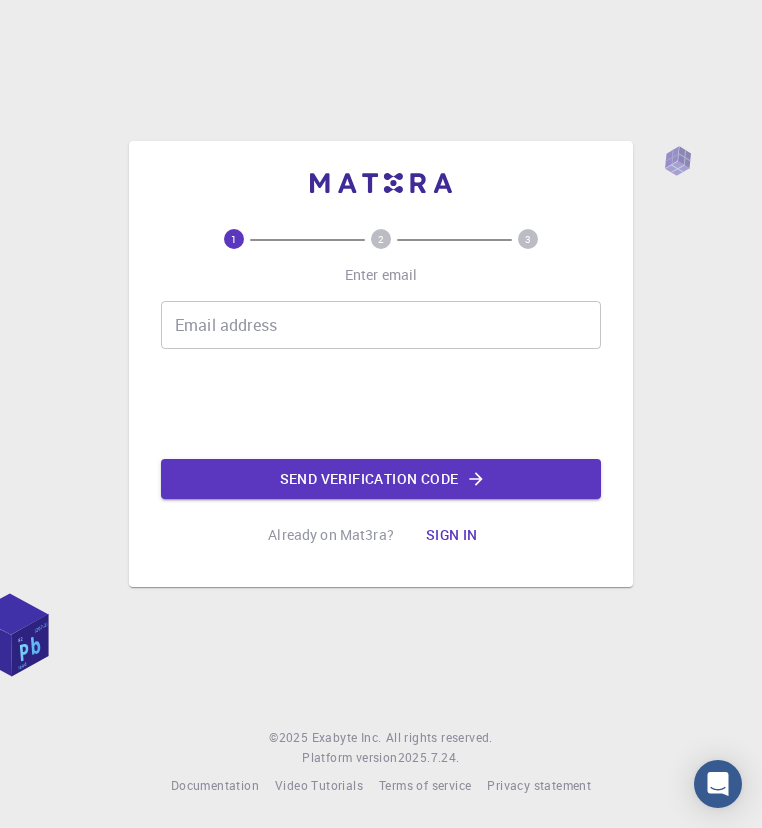 scroll, scrollTop: 0, scrollLeft: 0, axis: both 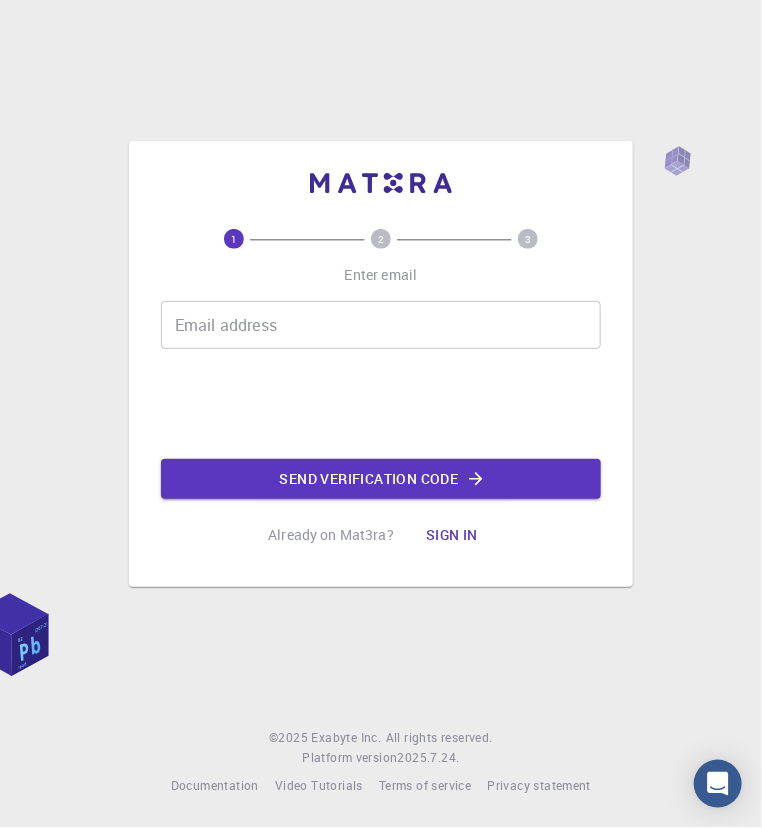 click on "Email address" at bounding box center [381, 325] 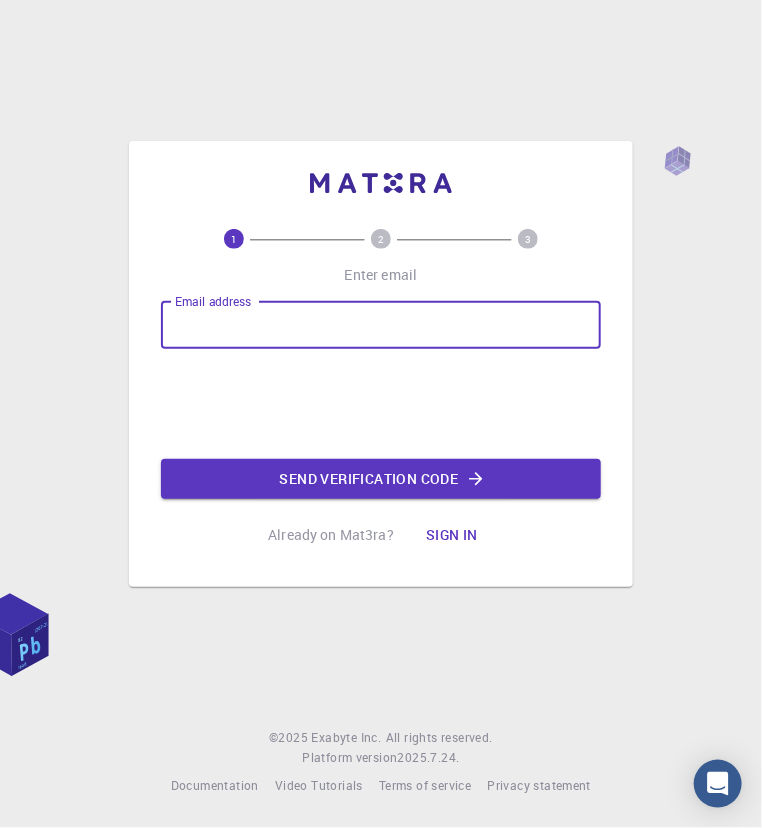 type on "elangnukik25@gmail.com" 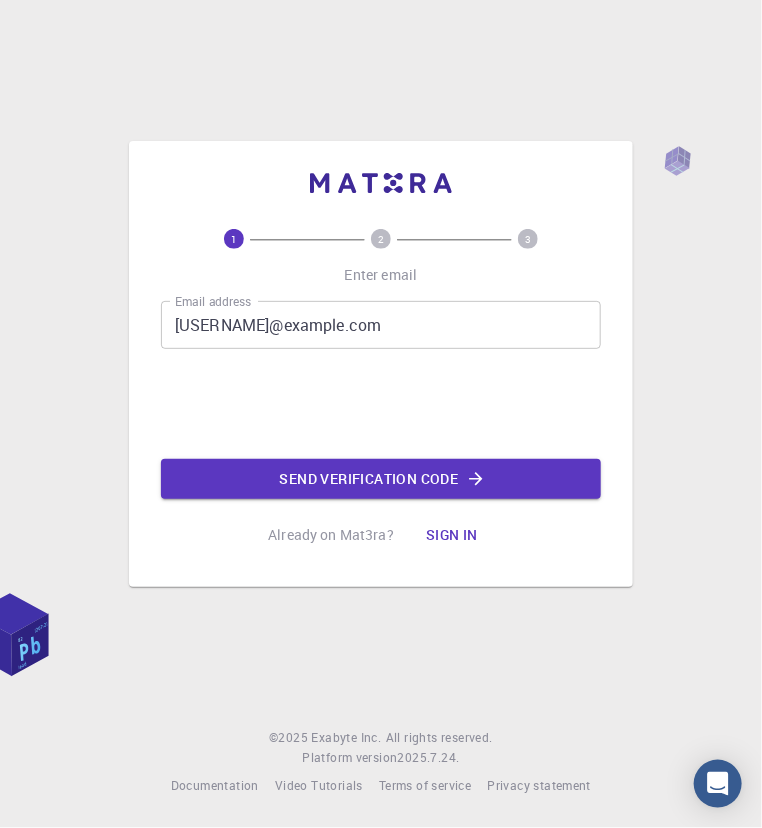 click on "Send verification code" 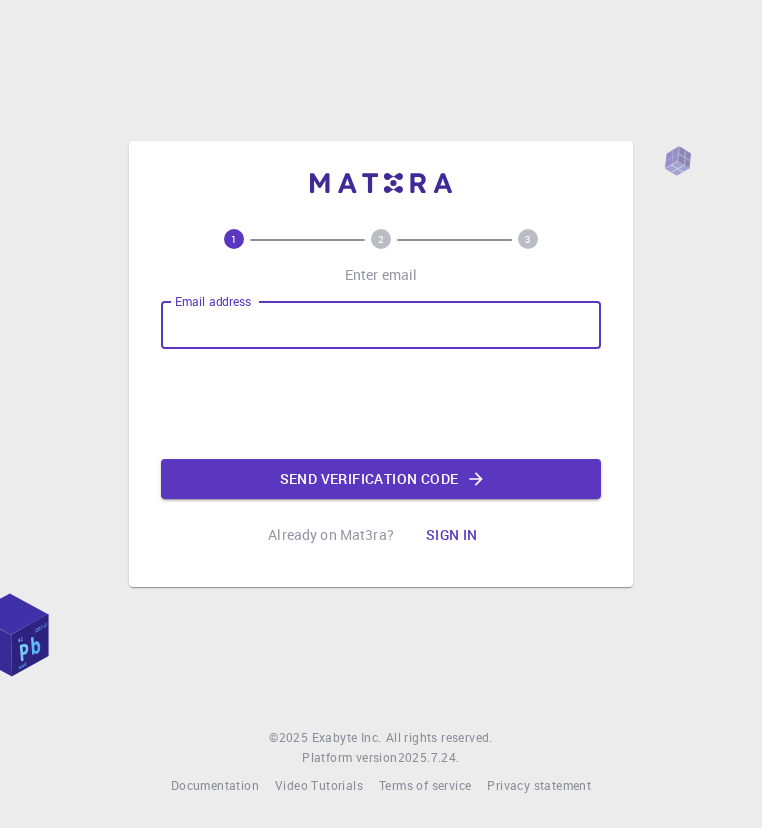 scroll, scrollTop: 0, scrollLeft: 0, axis: both 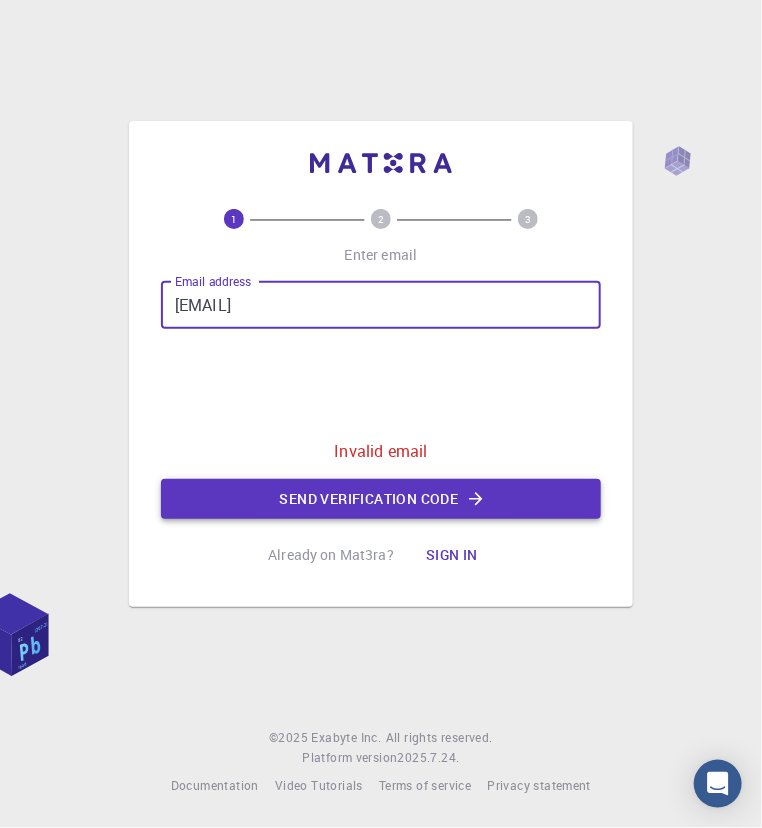 type on "[EMAIL]" 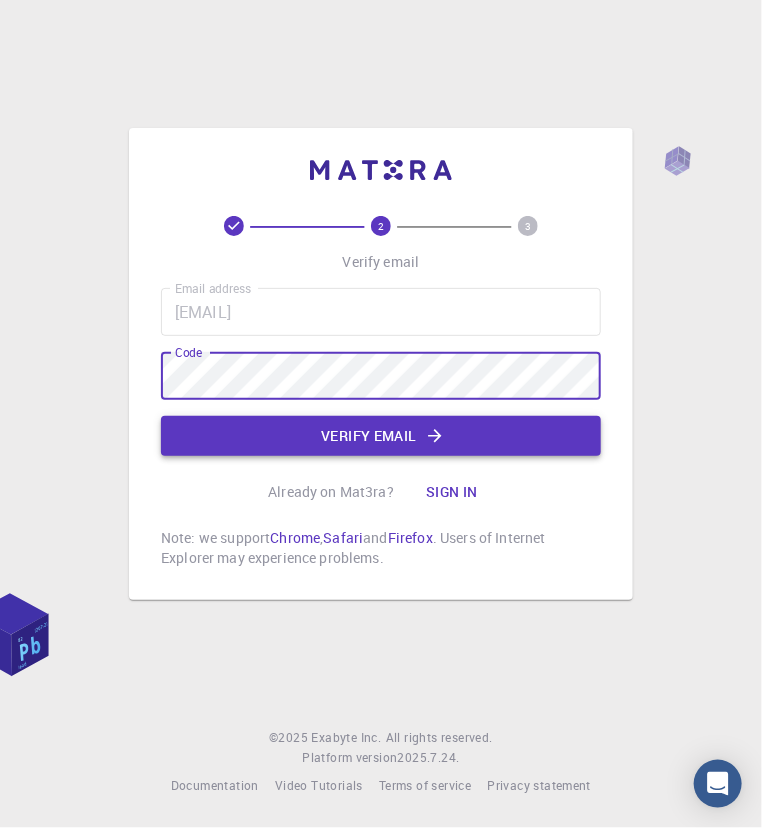 click on "Verify email" 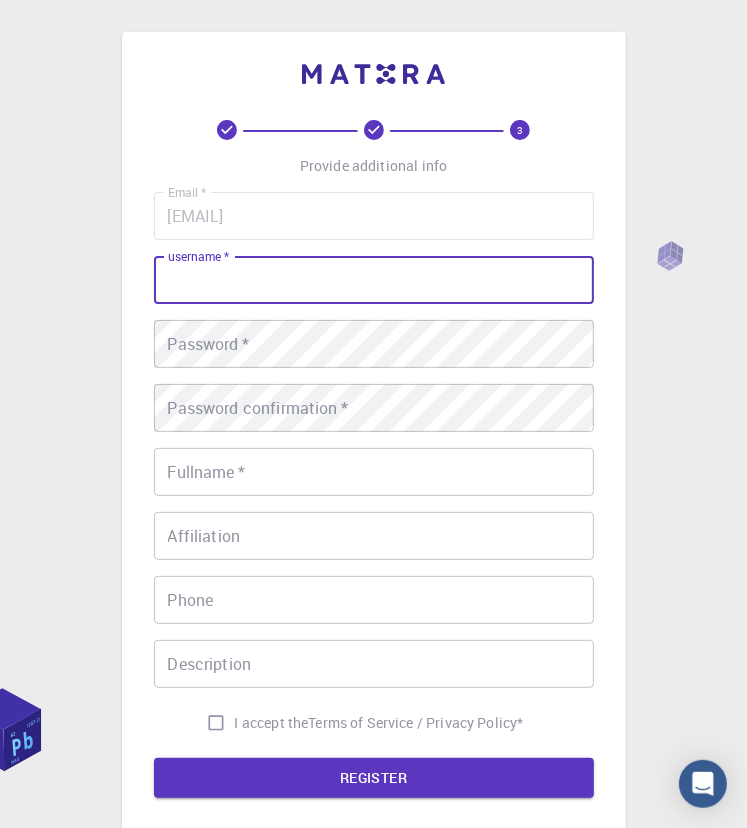 click on "username   *" at bounding box center [374, 280] 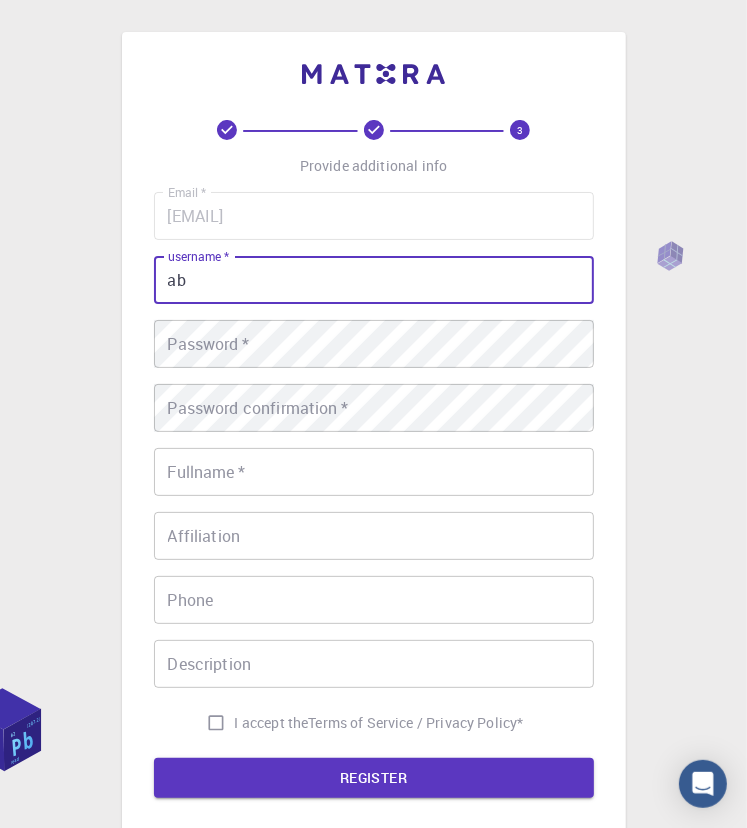 type on "a" 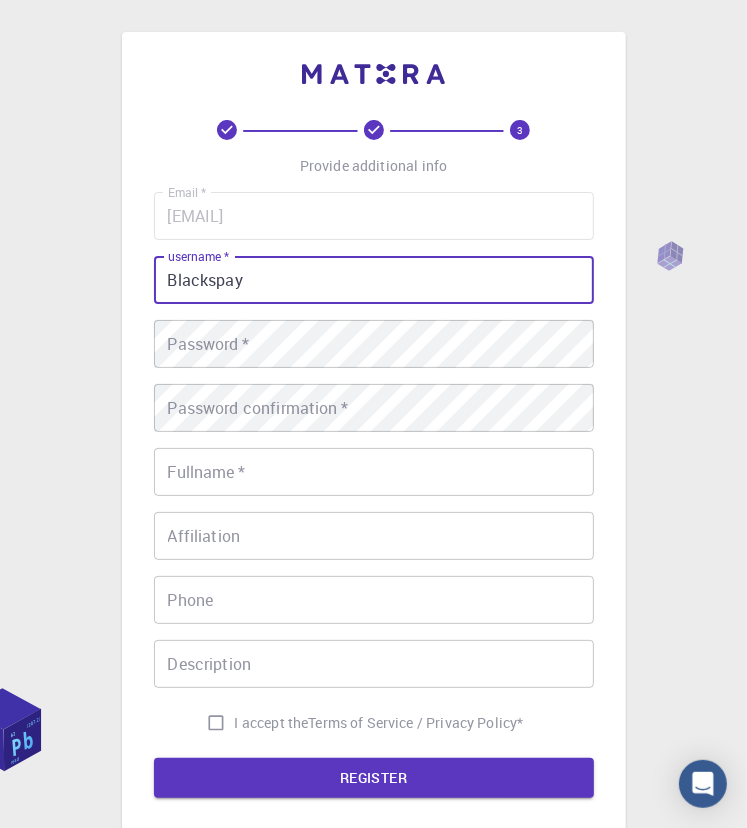 type on "Blackspay" 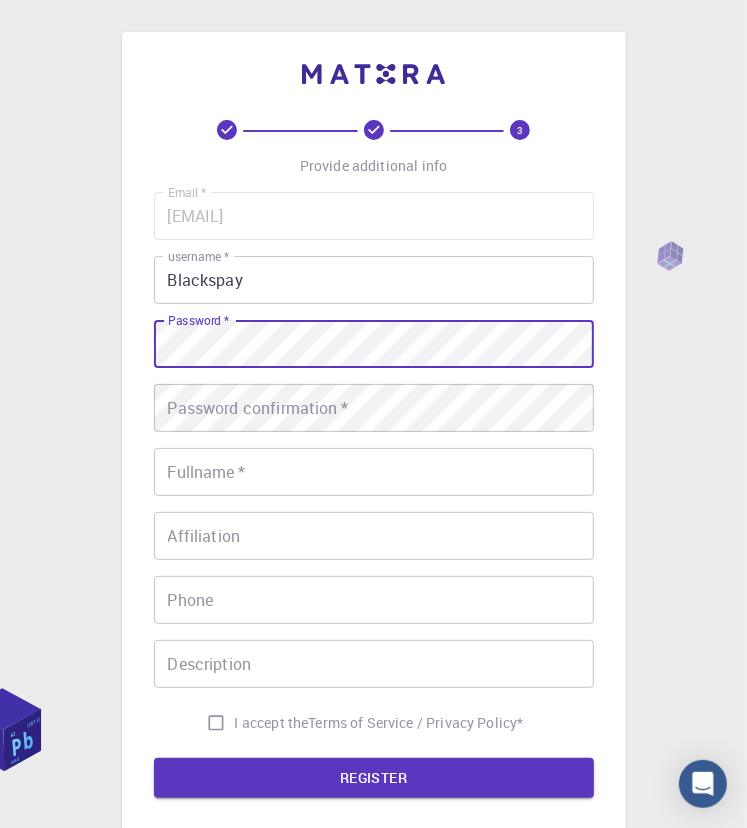 click on "3 Provide additional info Email   * [EMAIL] Email   * username   * Blackspay username   * Password   * Password   * Password confirmation   * Password confirmation   * Fullname   * [FULLNAME] Fullname   * Affiliation Affiliation Phone Phone Description Description I accept the  Terms of Service / Privacy Policy  * REGISTER Already on Mat3ra? Sign in ©  2025   Exabyte Inc.   All rights reserved. Platform version  2025.7.24 . Documentation Video Tutorials Terms of service Privacy statement" at bounding box center (373, 509) 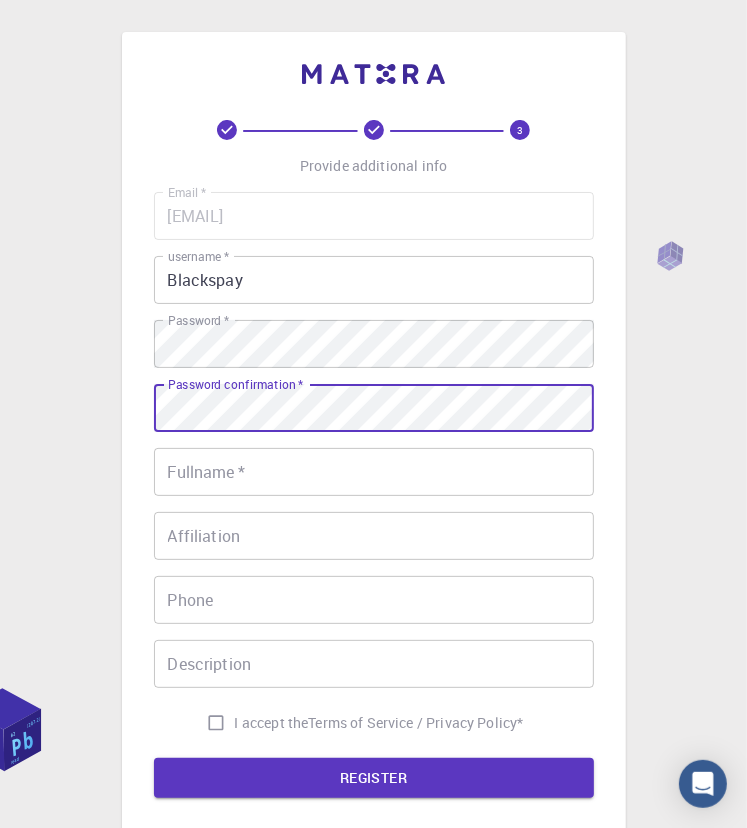 click on "Fullname   *" at bounding box center (374, 472) 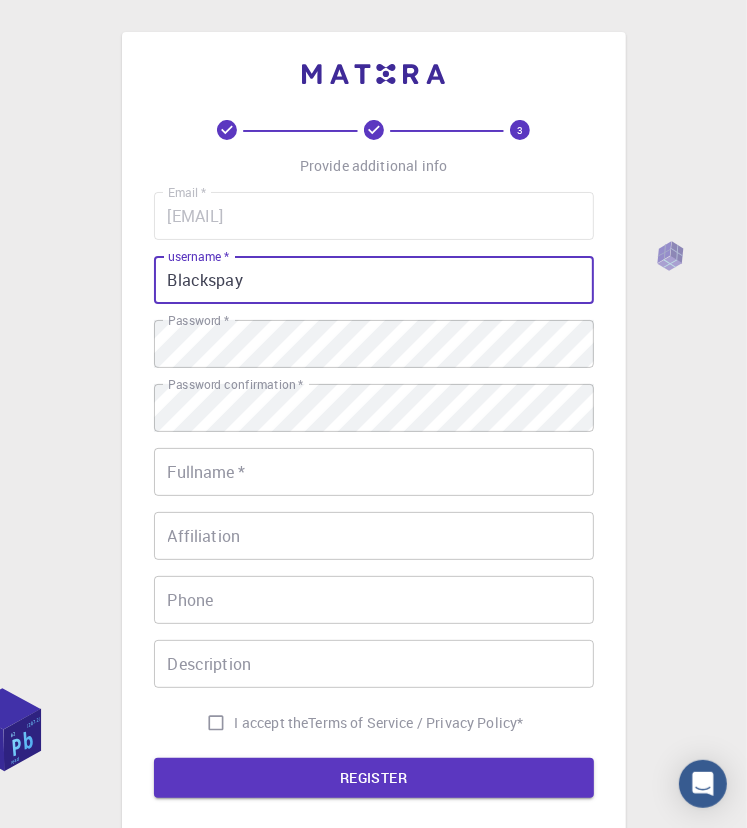 click on "Blackspay" at bounding box center [374, 280] 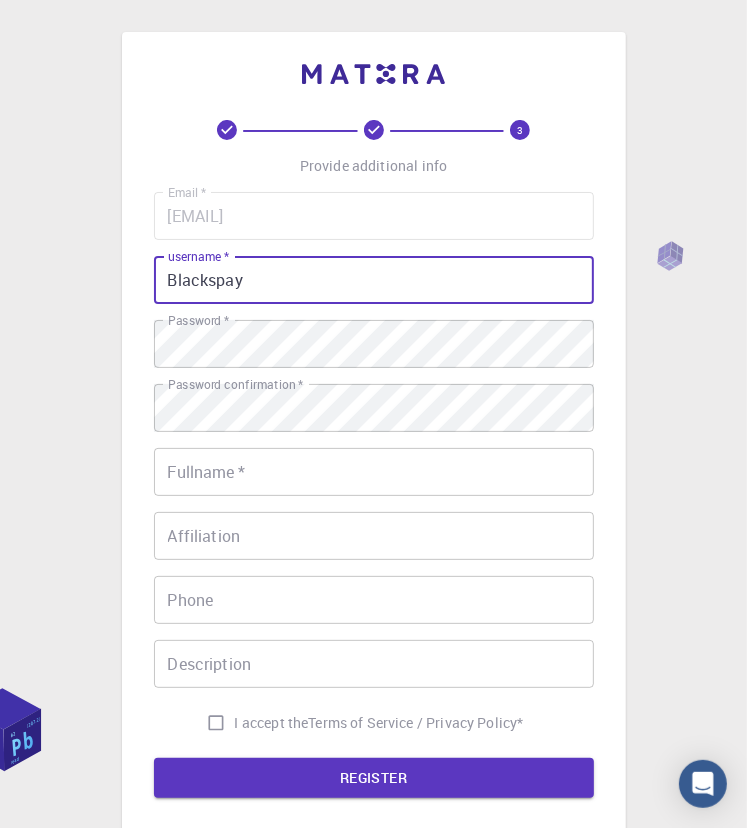 click on "Fullname   *" at bounding box center [374, 472] 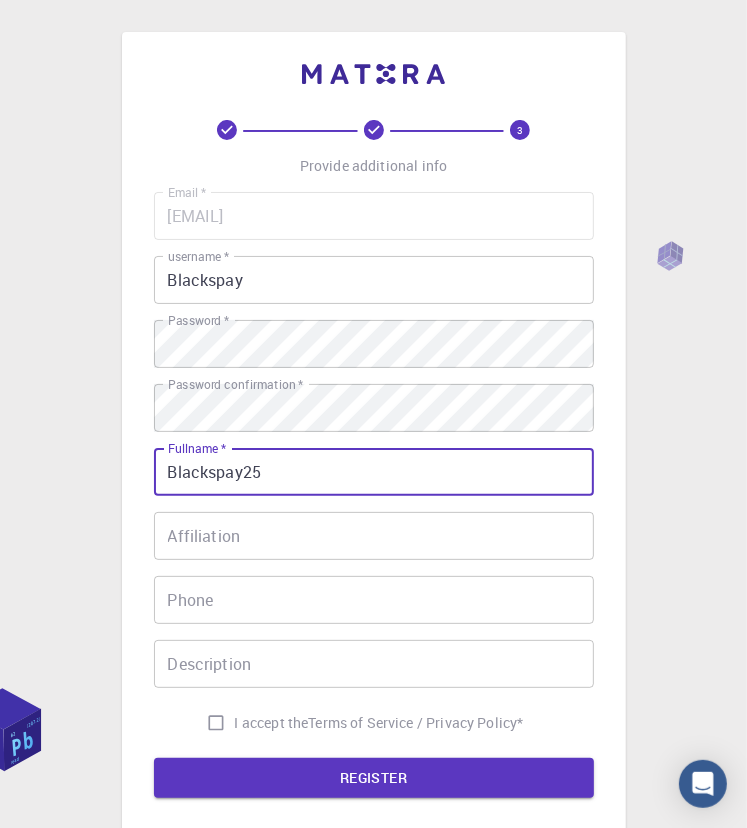 type on "Blackspay25" 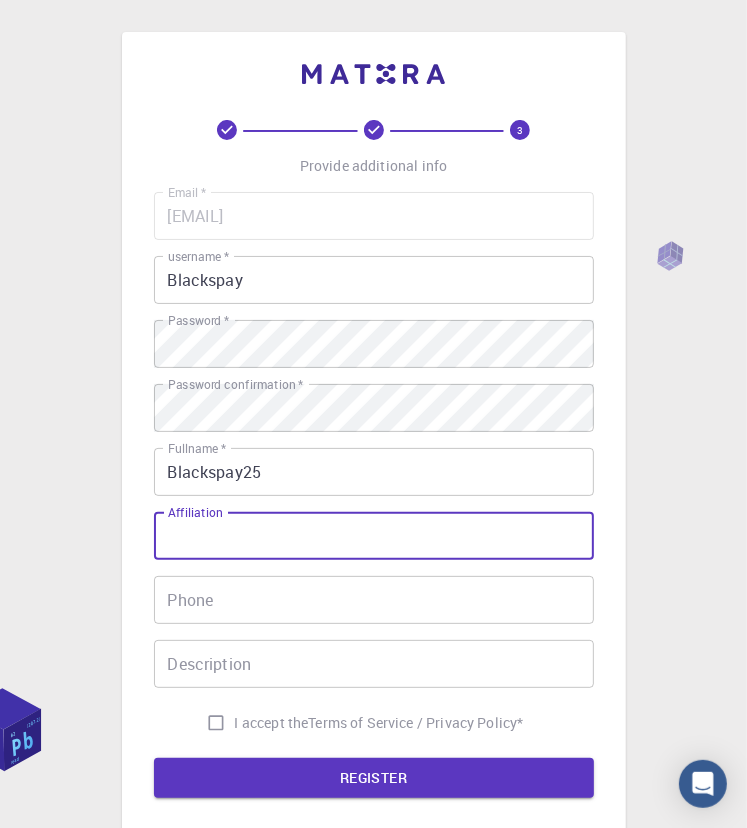 click on "Affiliation" at bounding box center [374, 536] 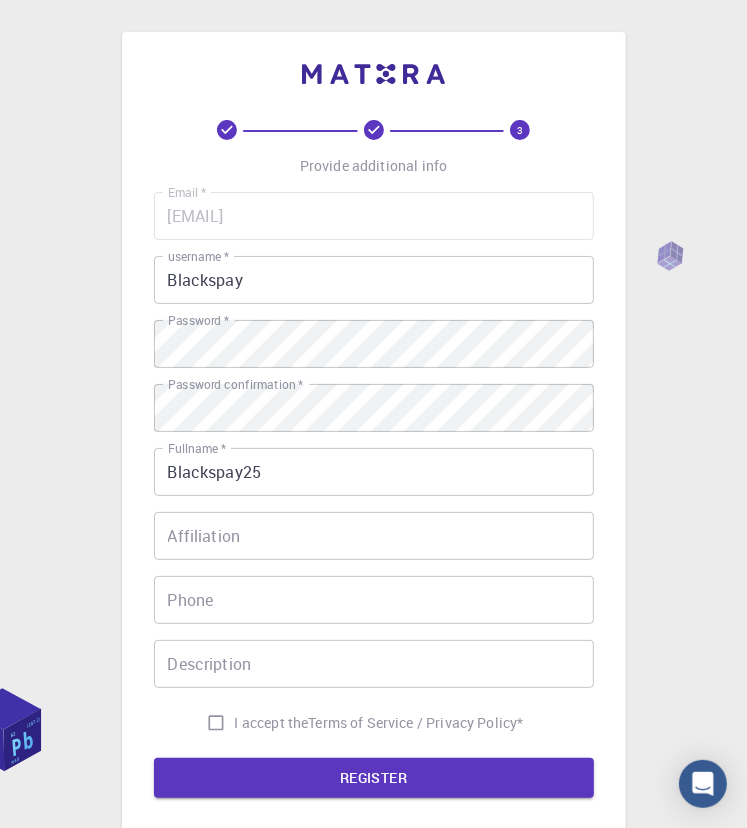 drag, startPoint x: 224, startPoint y: 509, endPoint x: 194, endPoint y: 520, distance: 31.95309 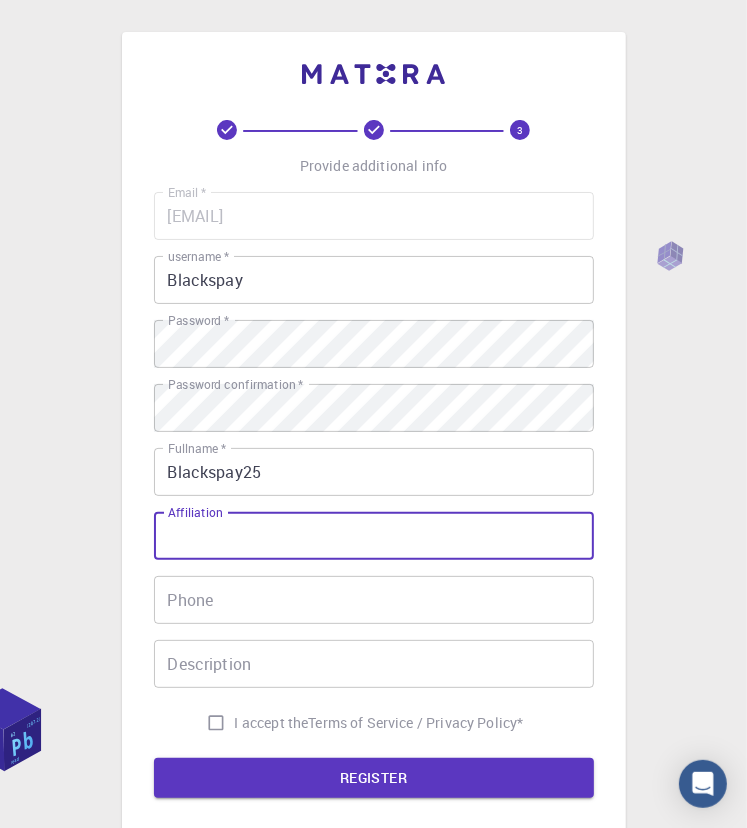 click on "Affiliation" at bounding box center [374, 536] 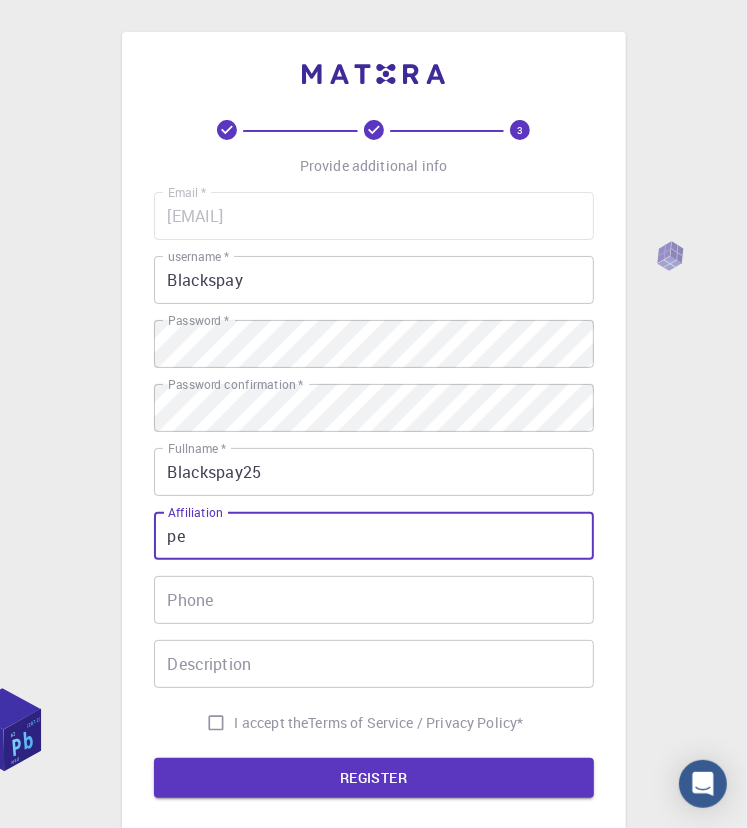 type on "p" 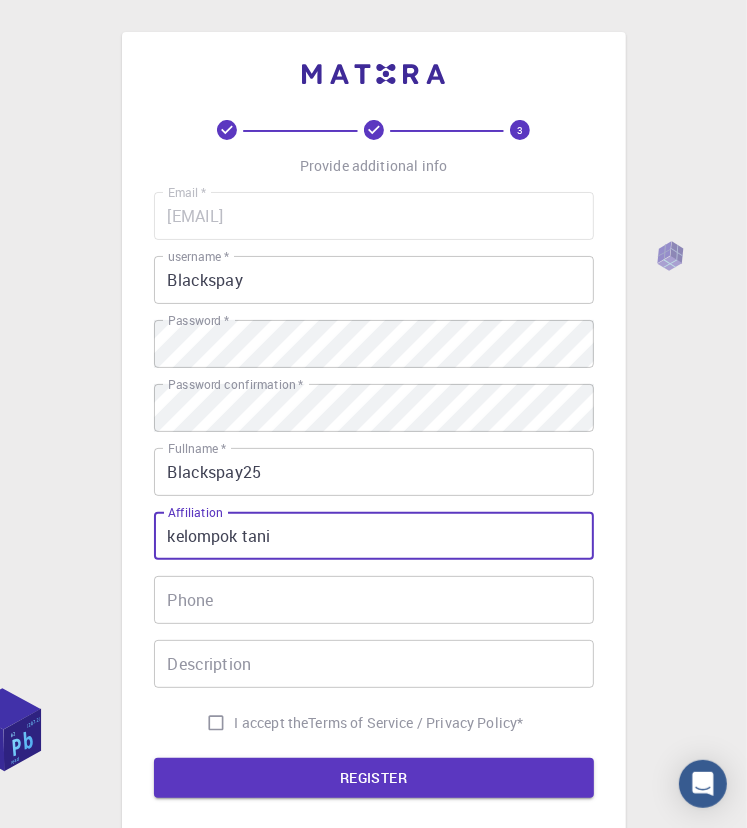 type on "kelompok tani" 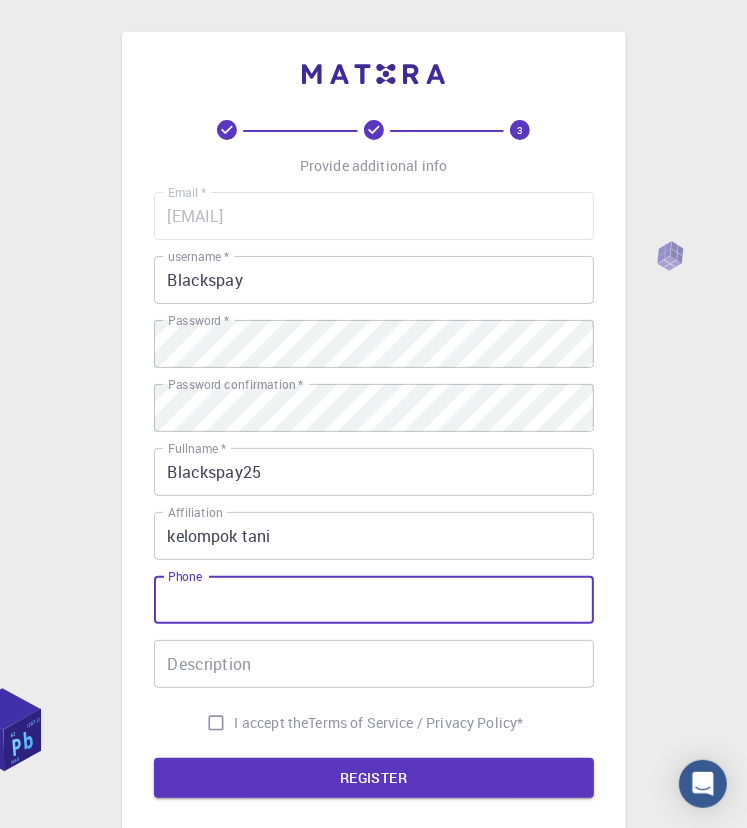 click on "Phone" at bounding box center (374, 600) 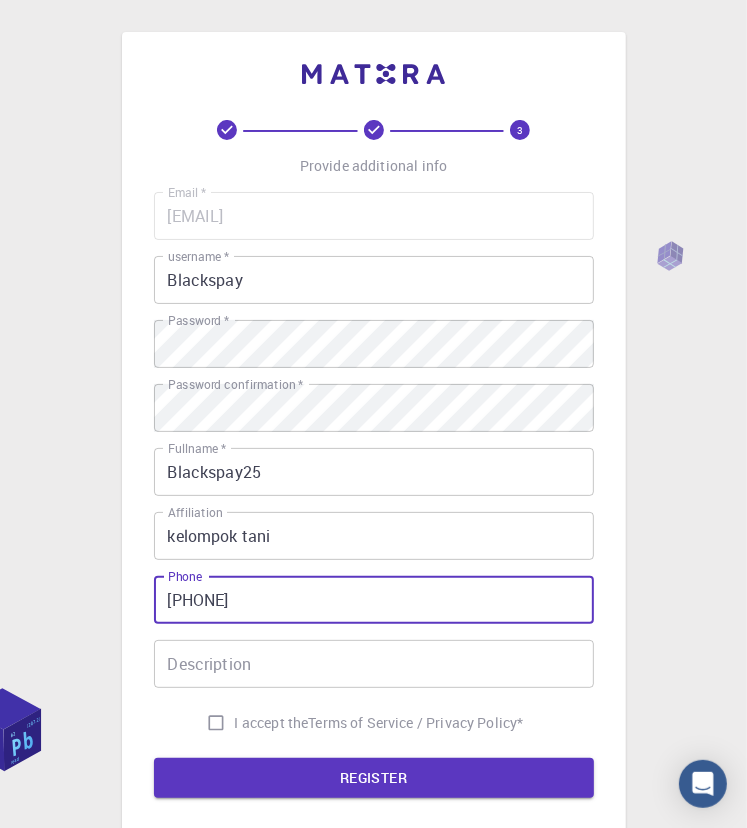 type on "[PHONE]" 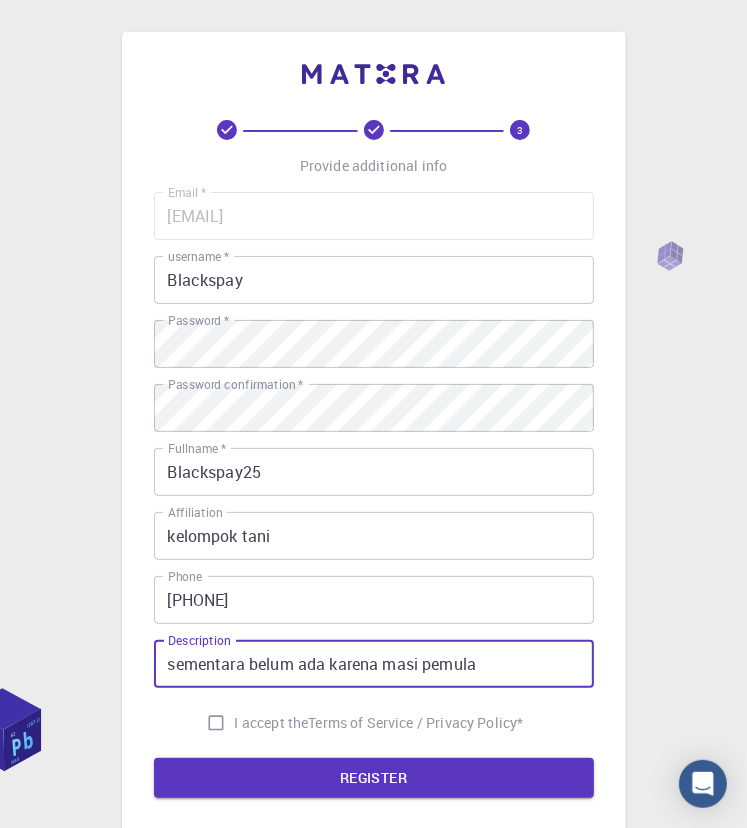 type on "sementara belum ada karena masi pemula" 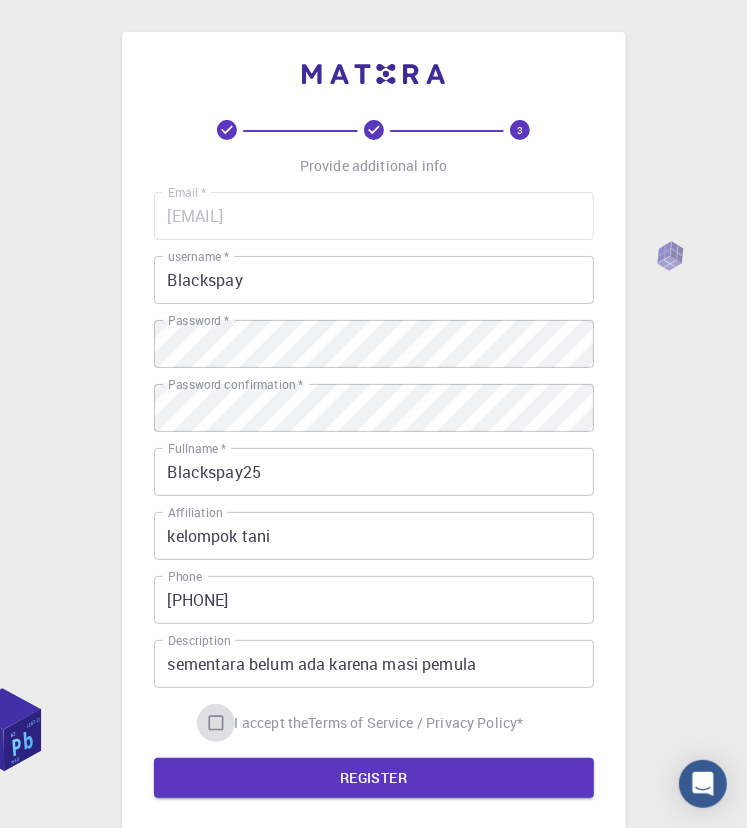 click on "I accept the  Terms of Service / Privacy Policy  *" at bounding box center [216, 723] 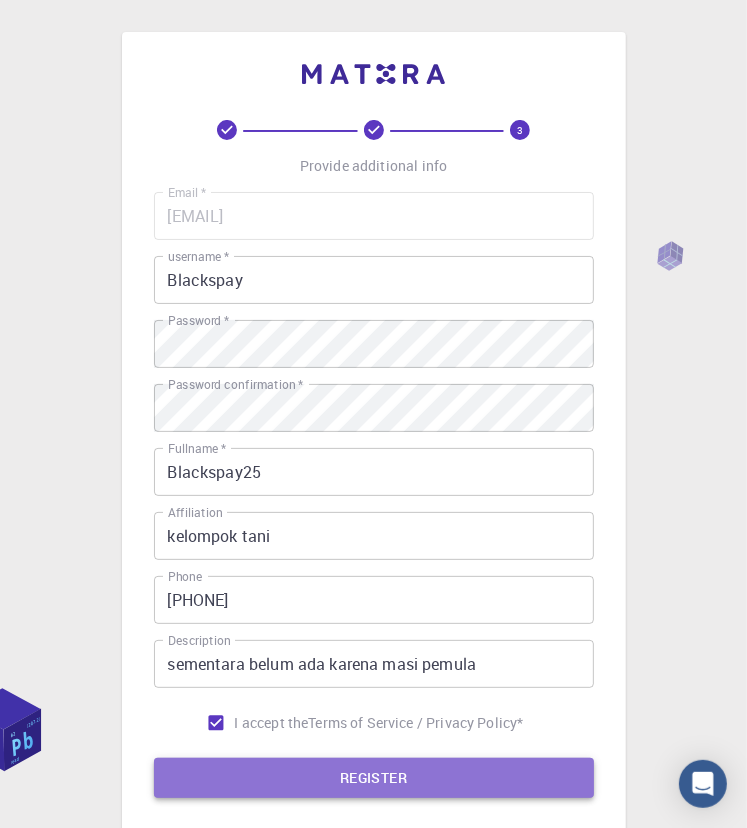 click on "REGISTER" at bounding box center [374, 778] 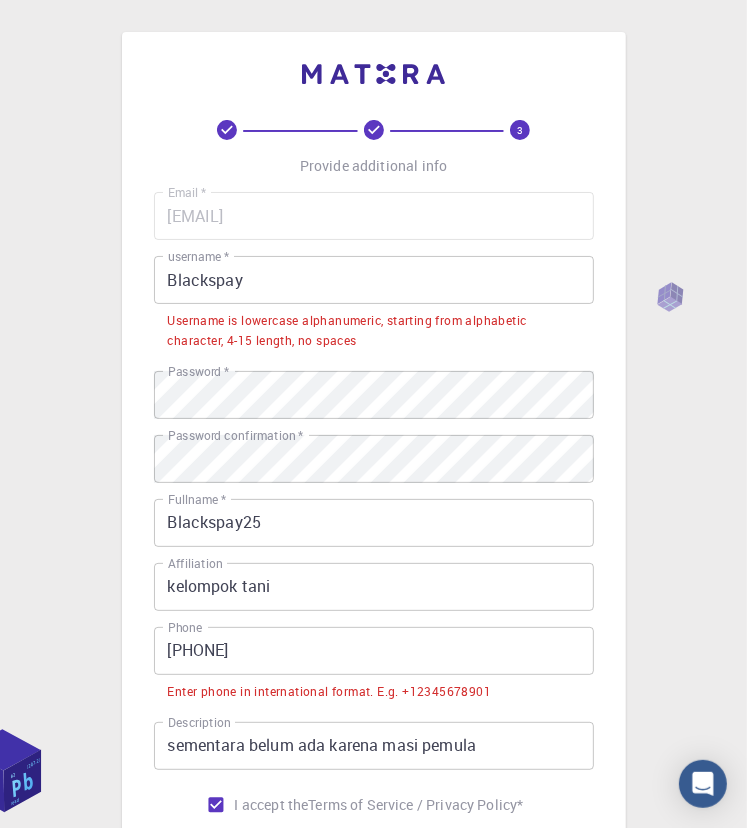click on "Blackspay" at bounding box center [374, 280] 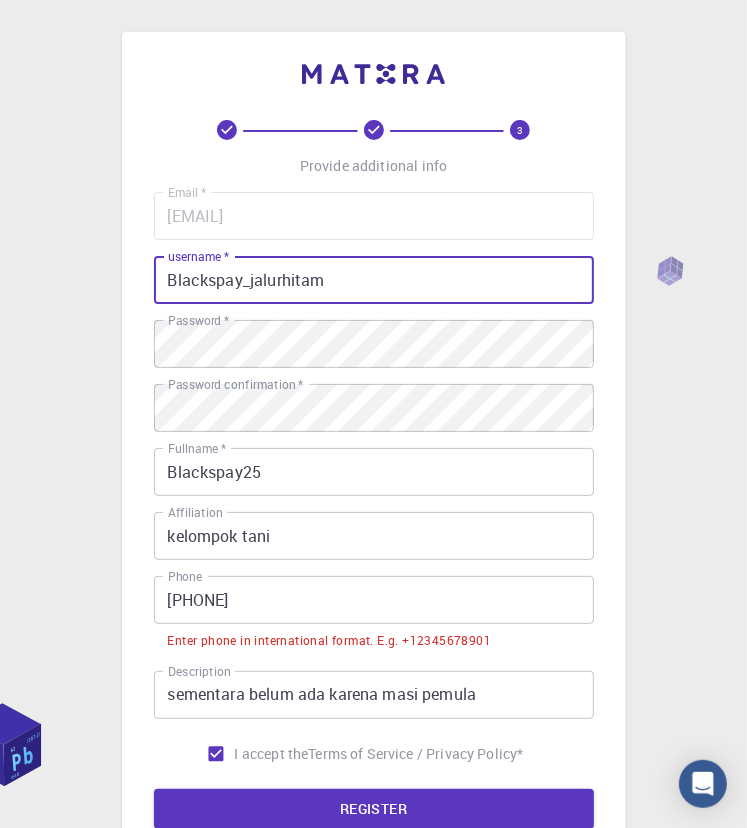 type on "Blackspay_jalurhitam" 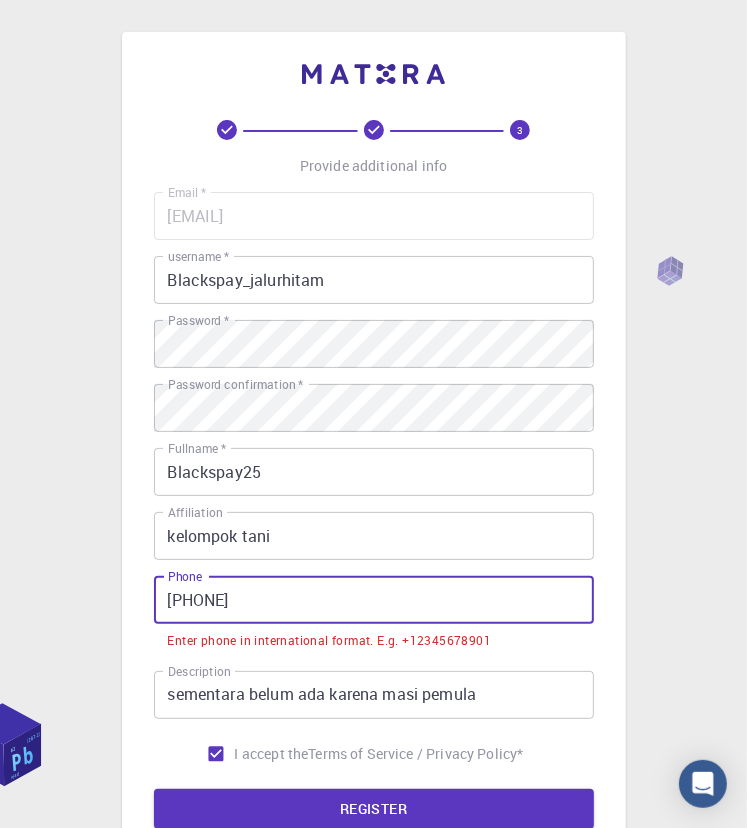 click on "[PHONE]" at bounding box center (374, 600) 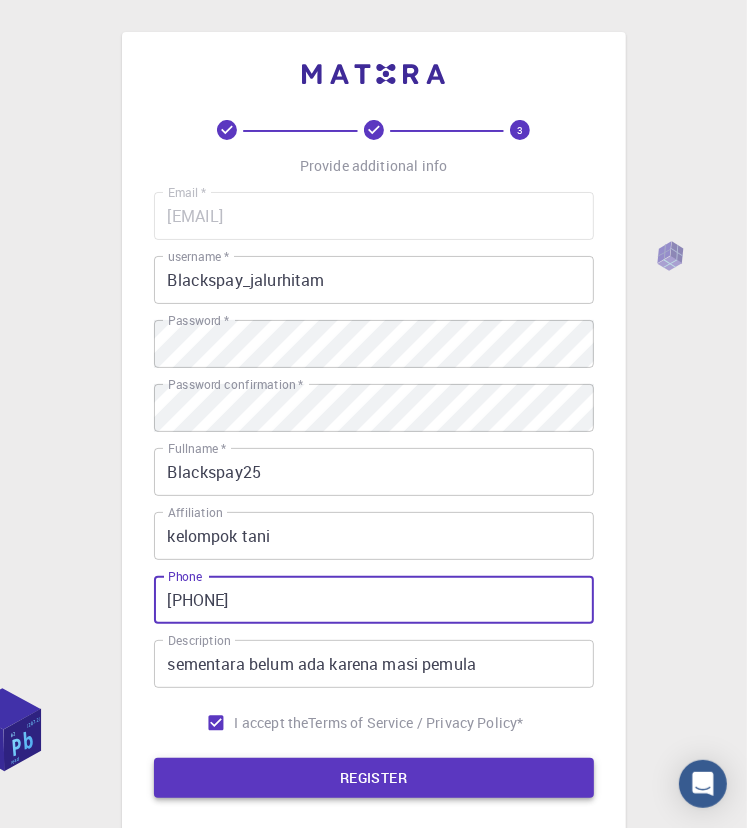 type on "[PHONE]" 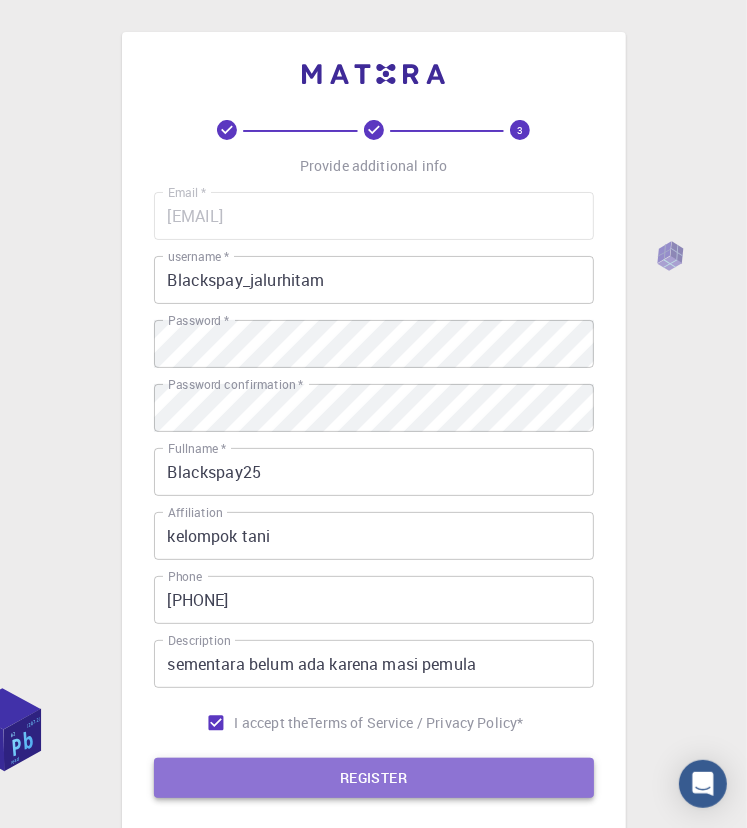 click on "REGISTER" at bounding box center [374, 778] 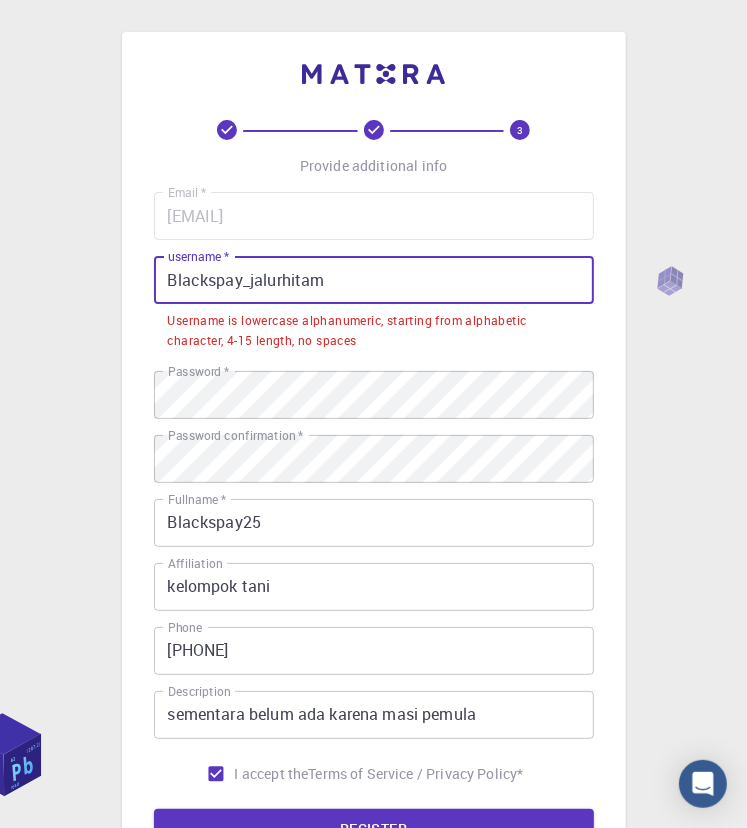 drag, startPoint x: 328, startPoint y: 287, endPoint x: 335, endPoint y: 279, distance: 10.630146 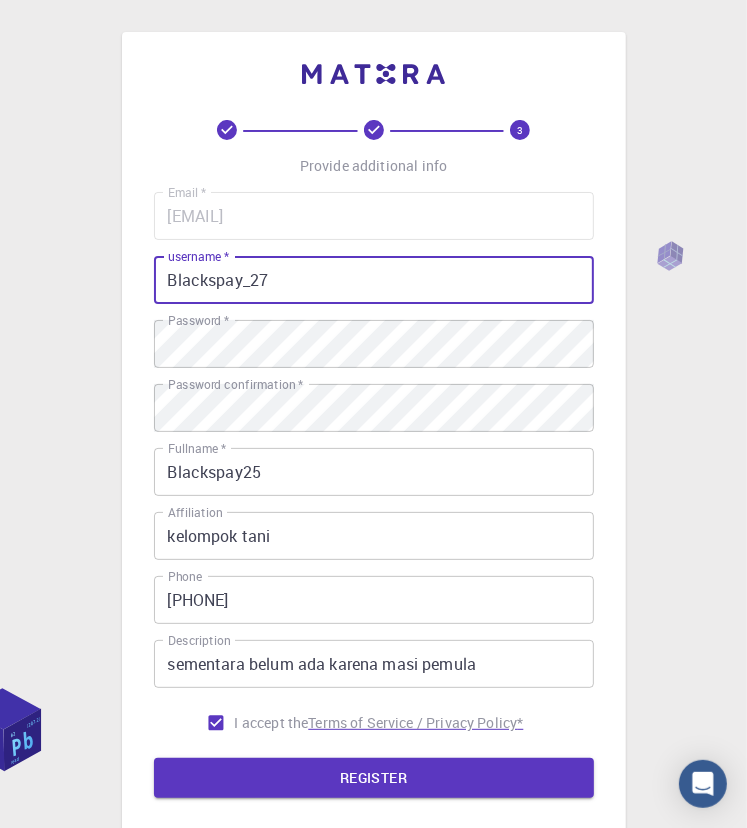 click on "REGISTER" at bounding box center [374, 778] 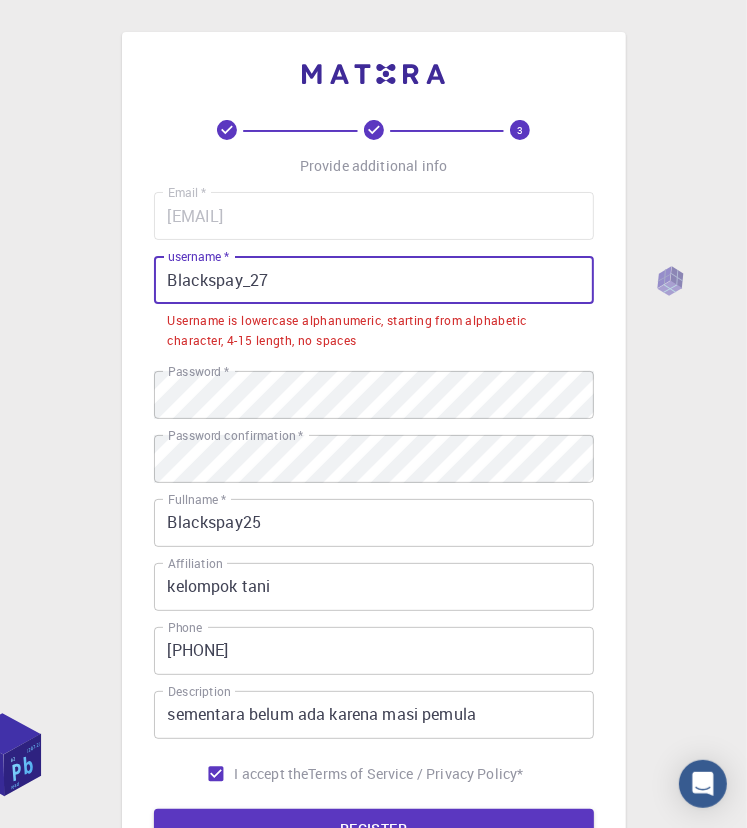 click on "Blackspay_27" at bounding box center (374, 280) 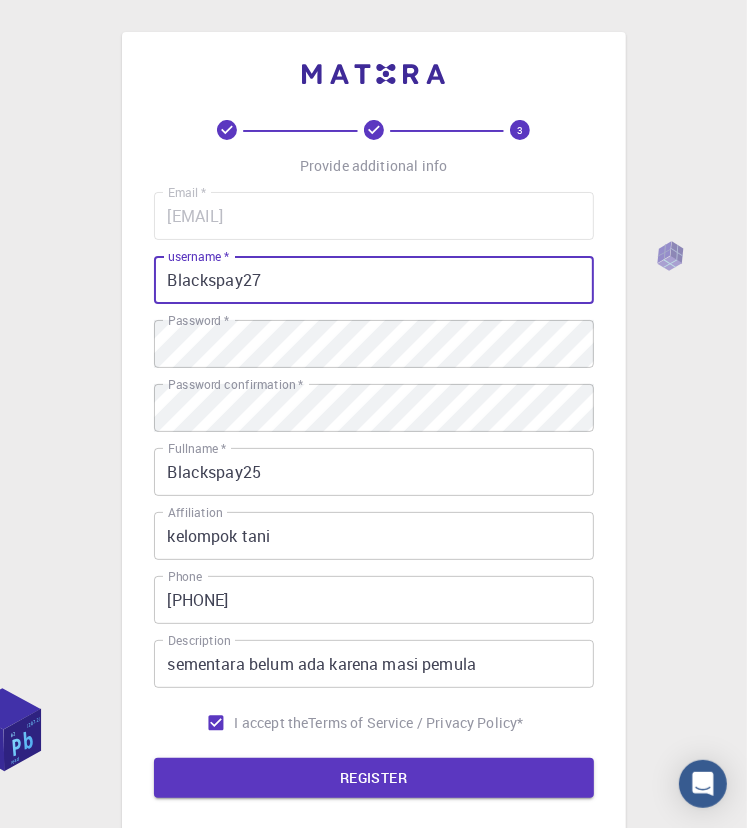 click on "Blackspay27" at bounding box center [374, 280] 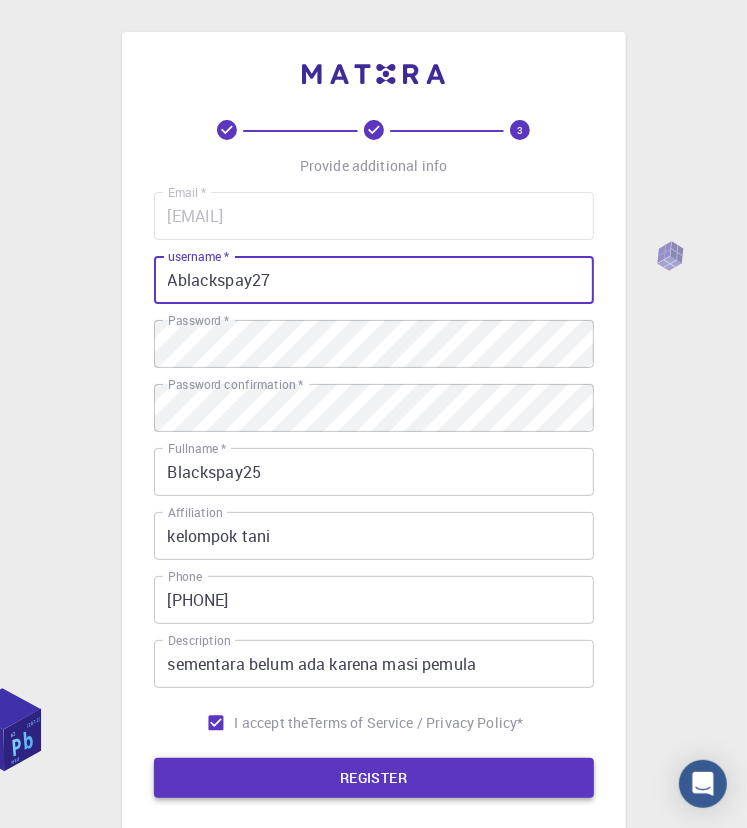 click on "REGISTER" at bounding box center (374, 778) 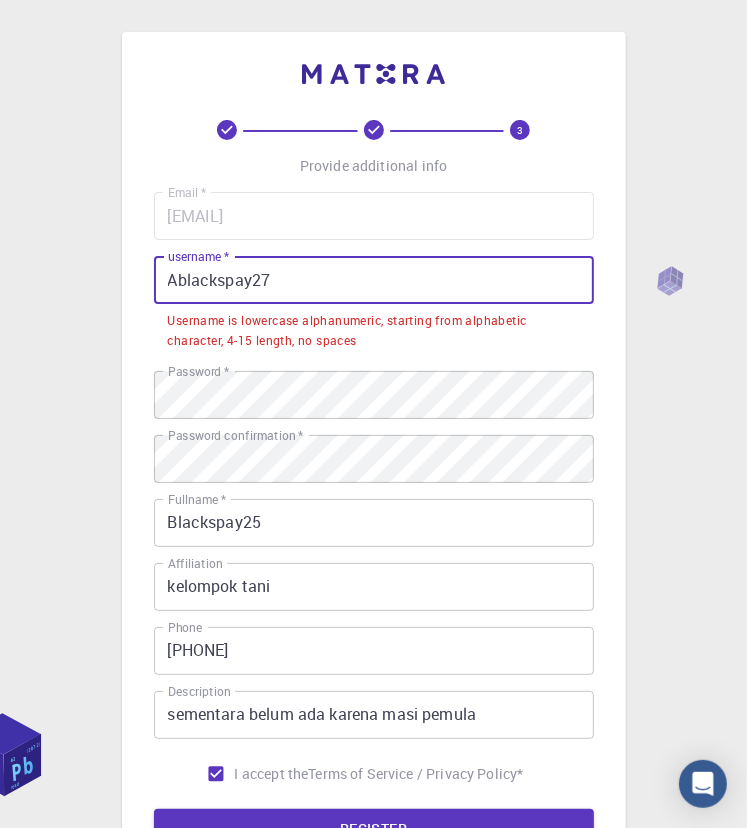 click on "Ablackspay27" at bounding box center (374, 280) 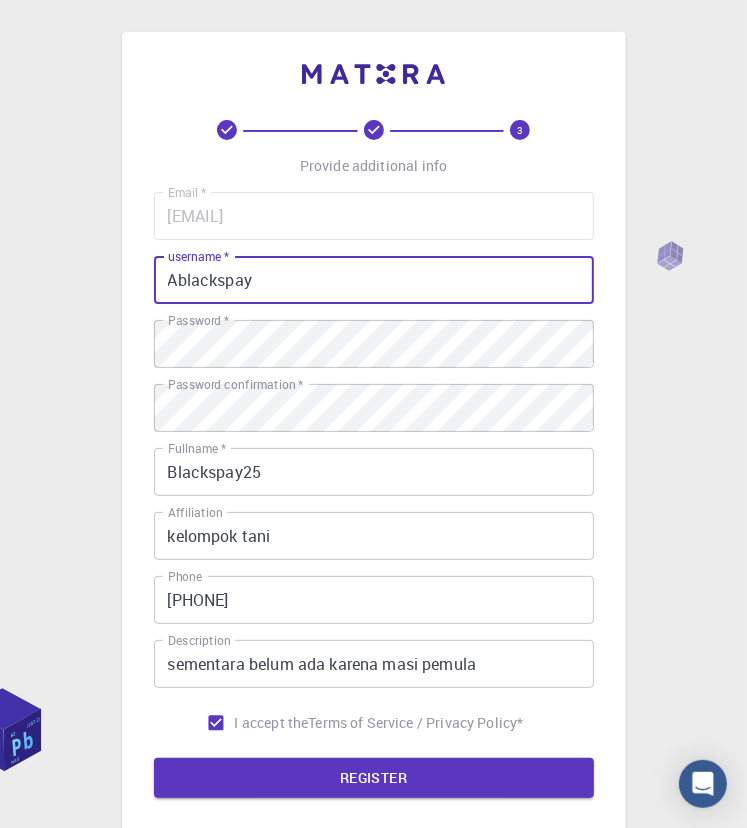 click on "REGISTER" at bounding box center [374, 778] 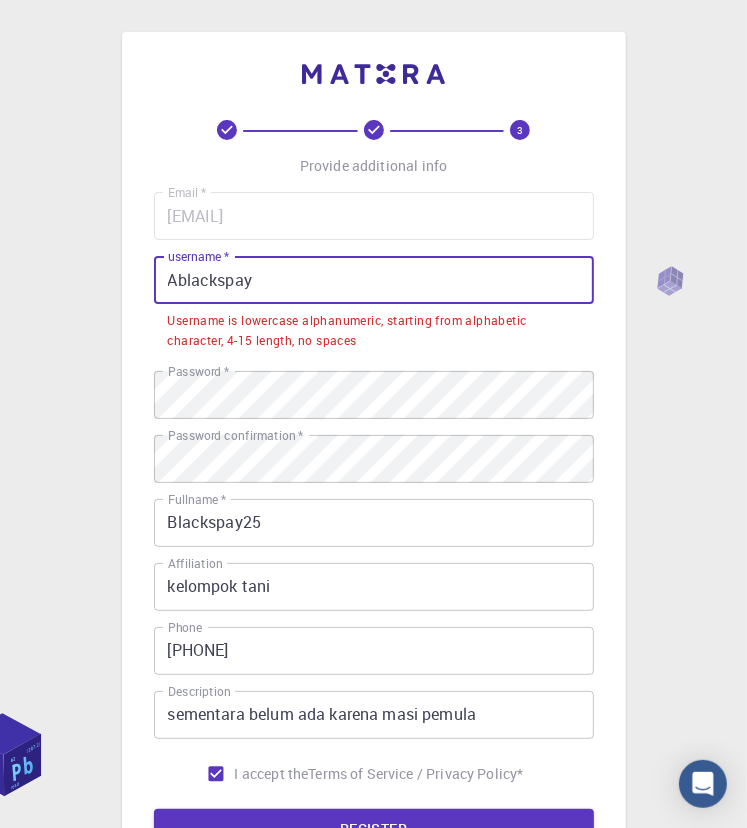click on "Ablackspay" at bounding box center [374, 280] 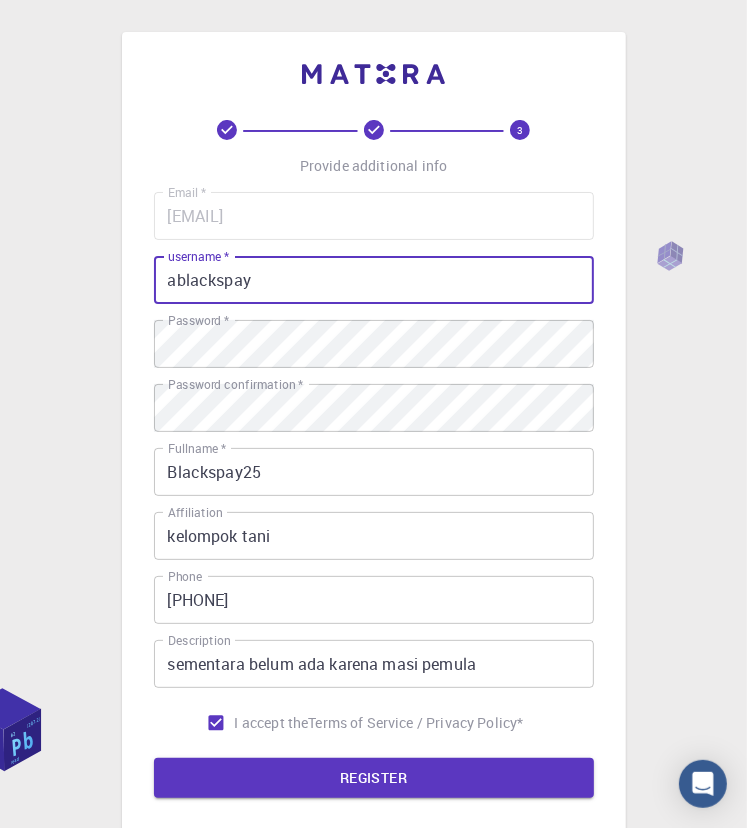 type on "ablackspay" 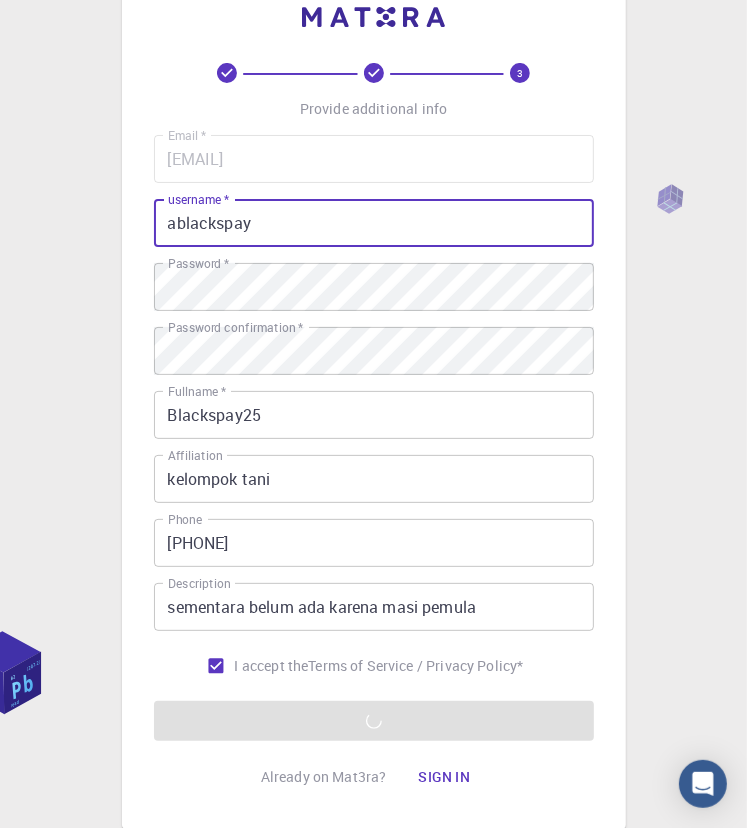 scroll, scrollTop: 0, scrollLeft: 0, axis: both 